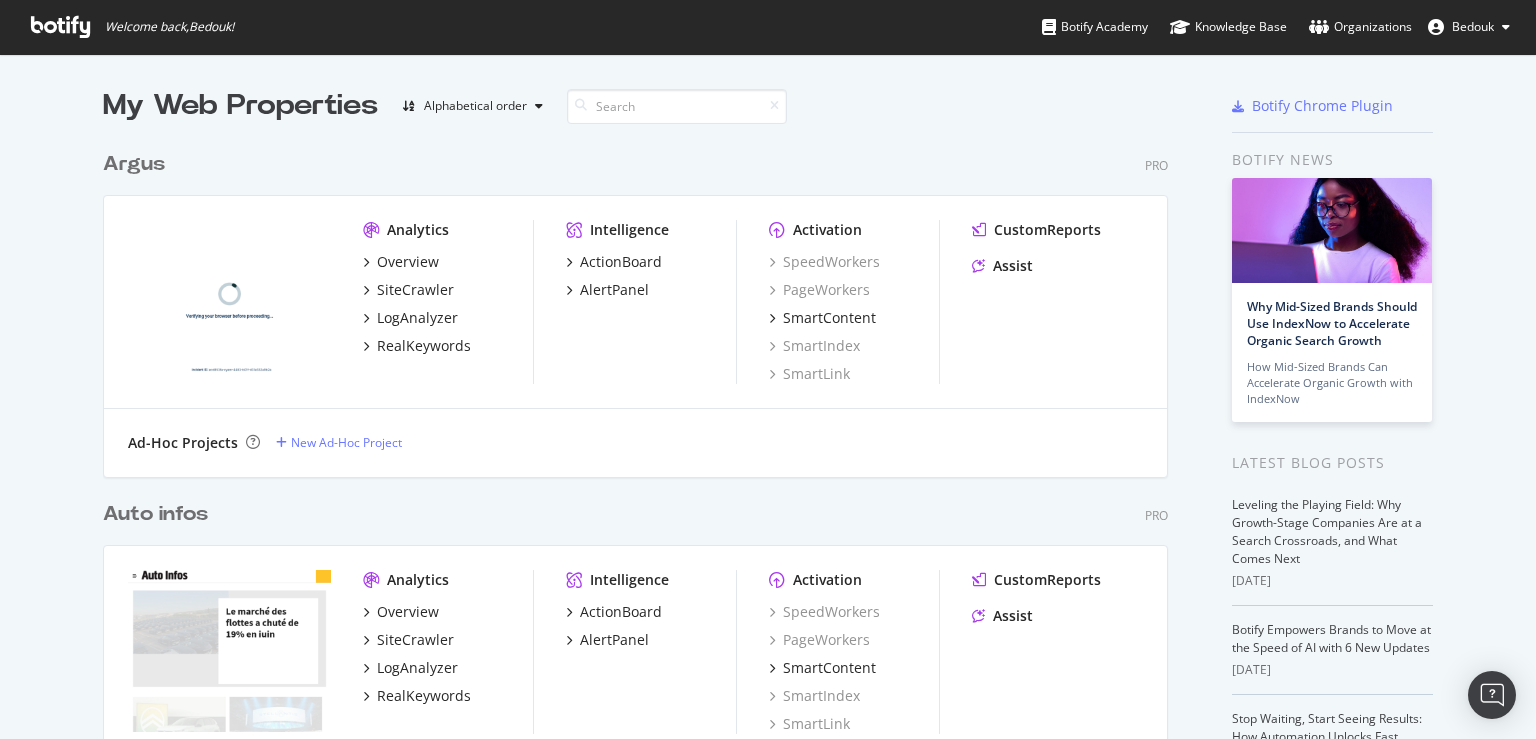scroll, scrollTop: 0, scrollLeft: 0, axis: both 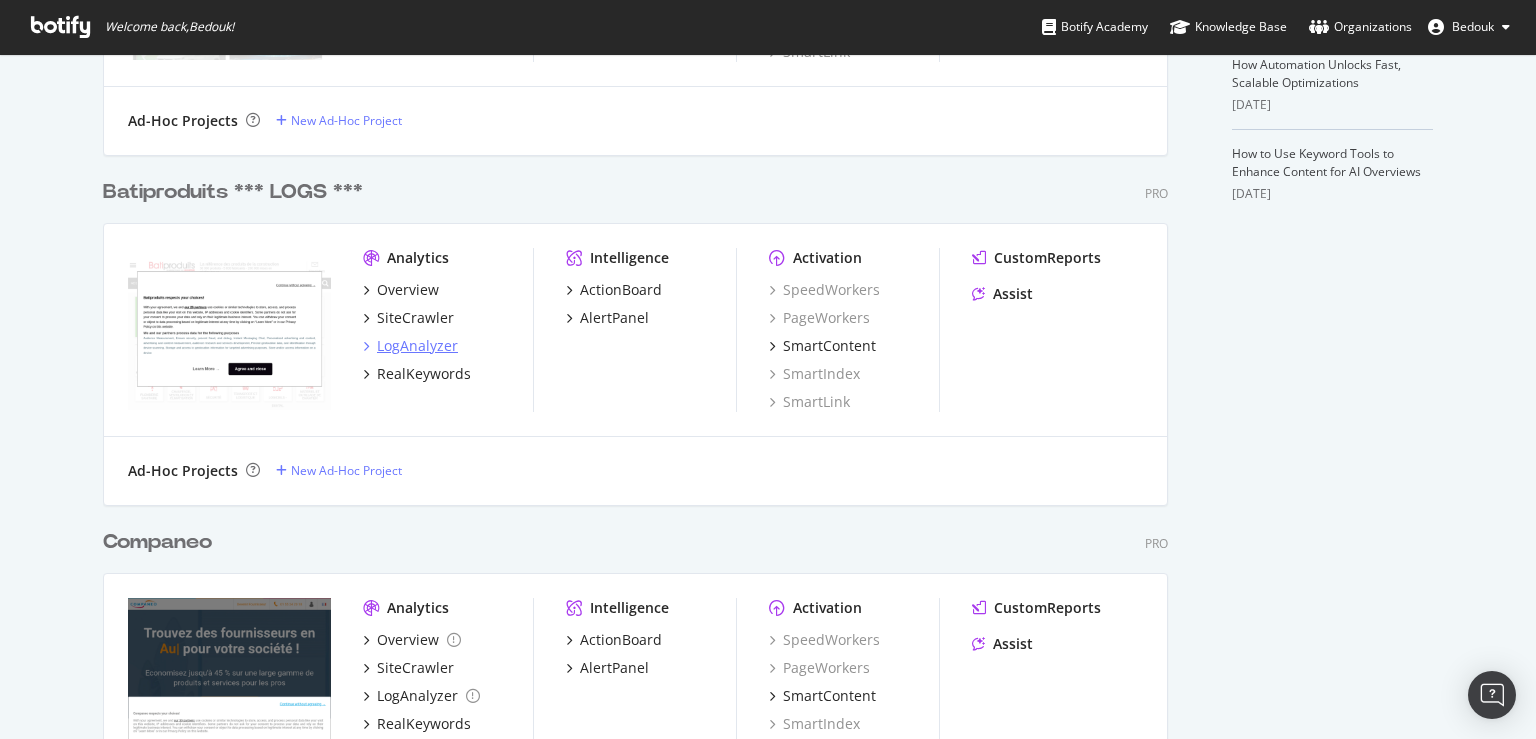 click on "LogAnalyzer" at bounding box center [417, 346] 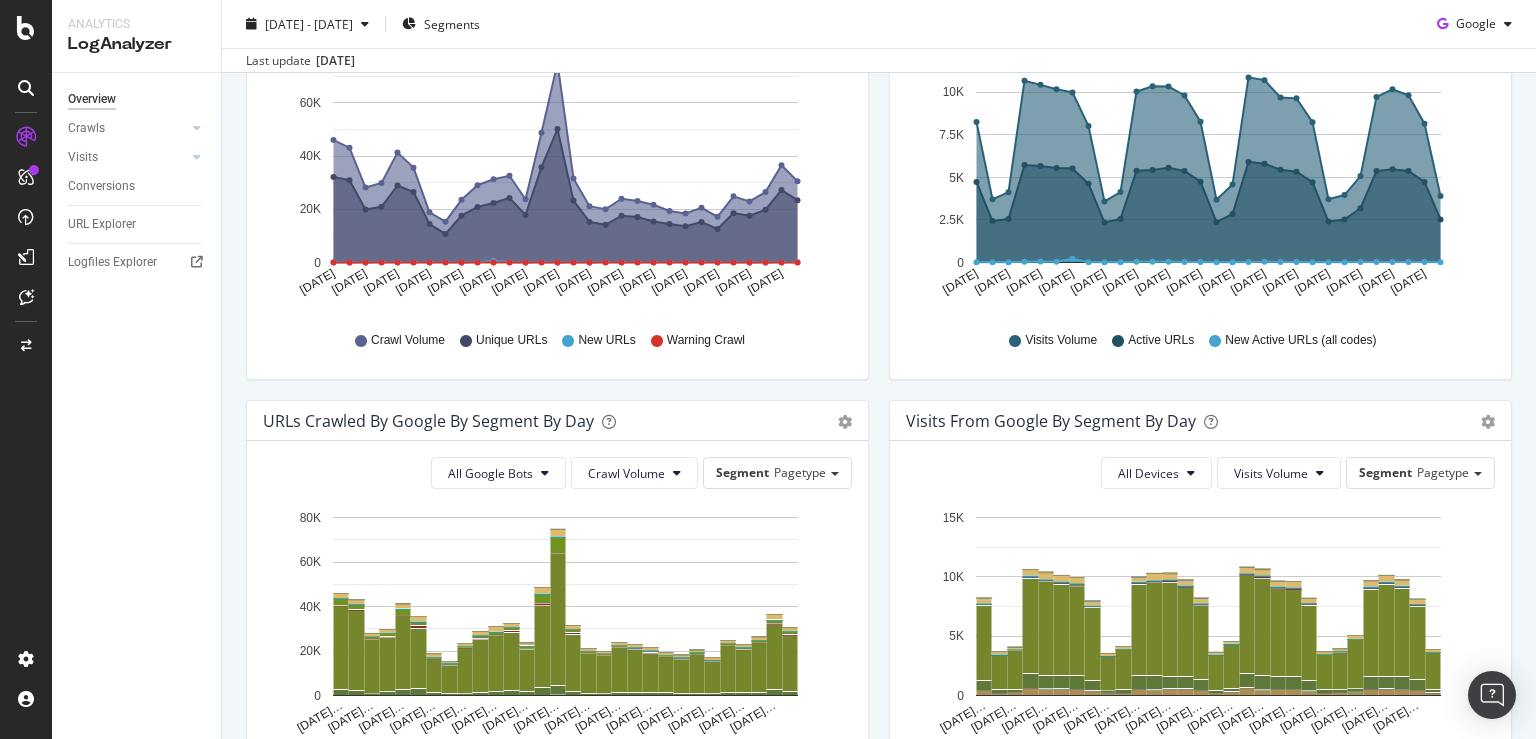 scroll, scrollTop: 350, scrollLeft: 0, axis: vertical 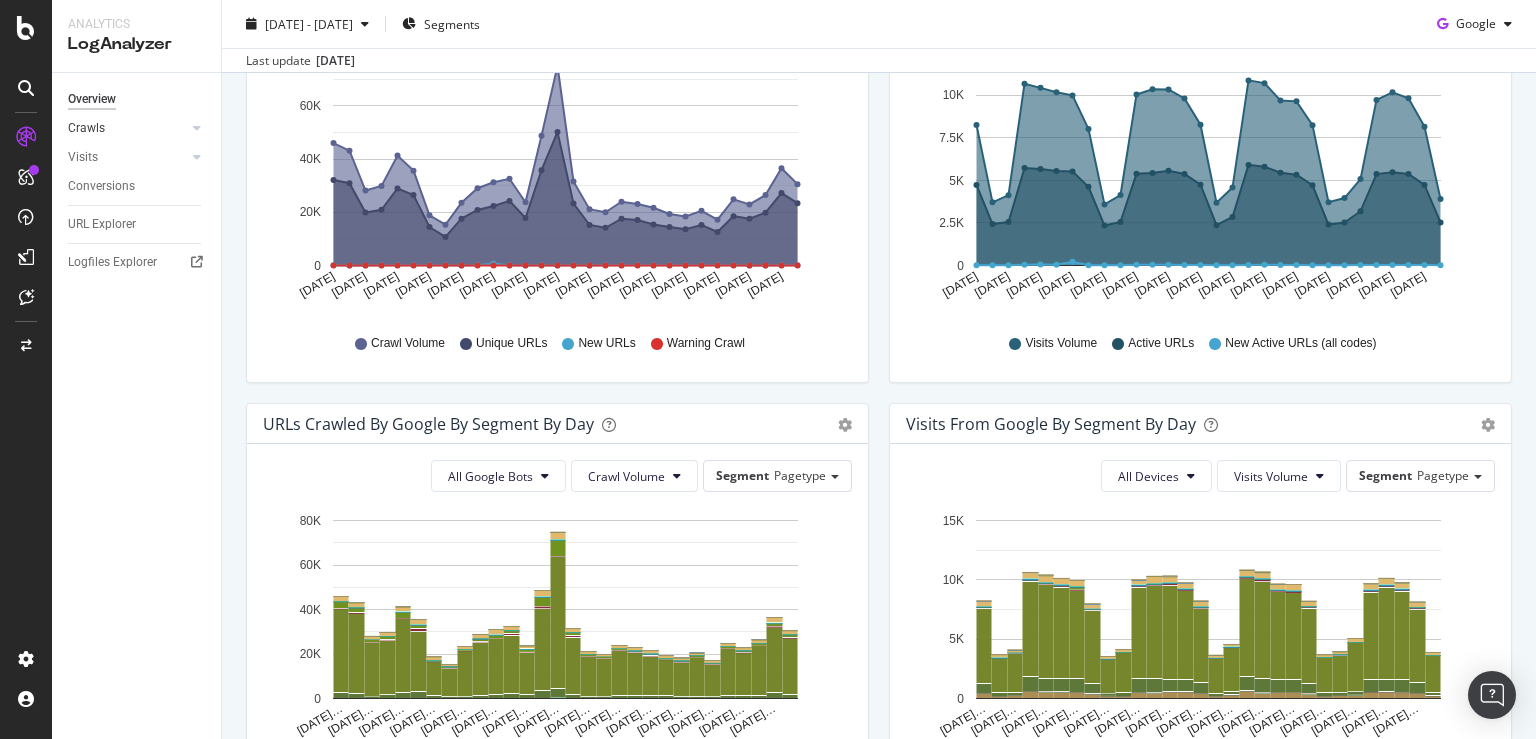 click on "Crawls" at bounding box center (127, 128) 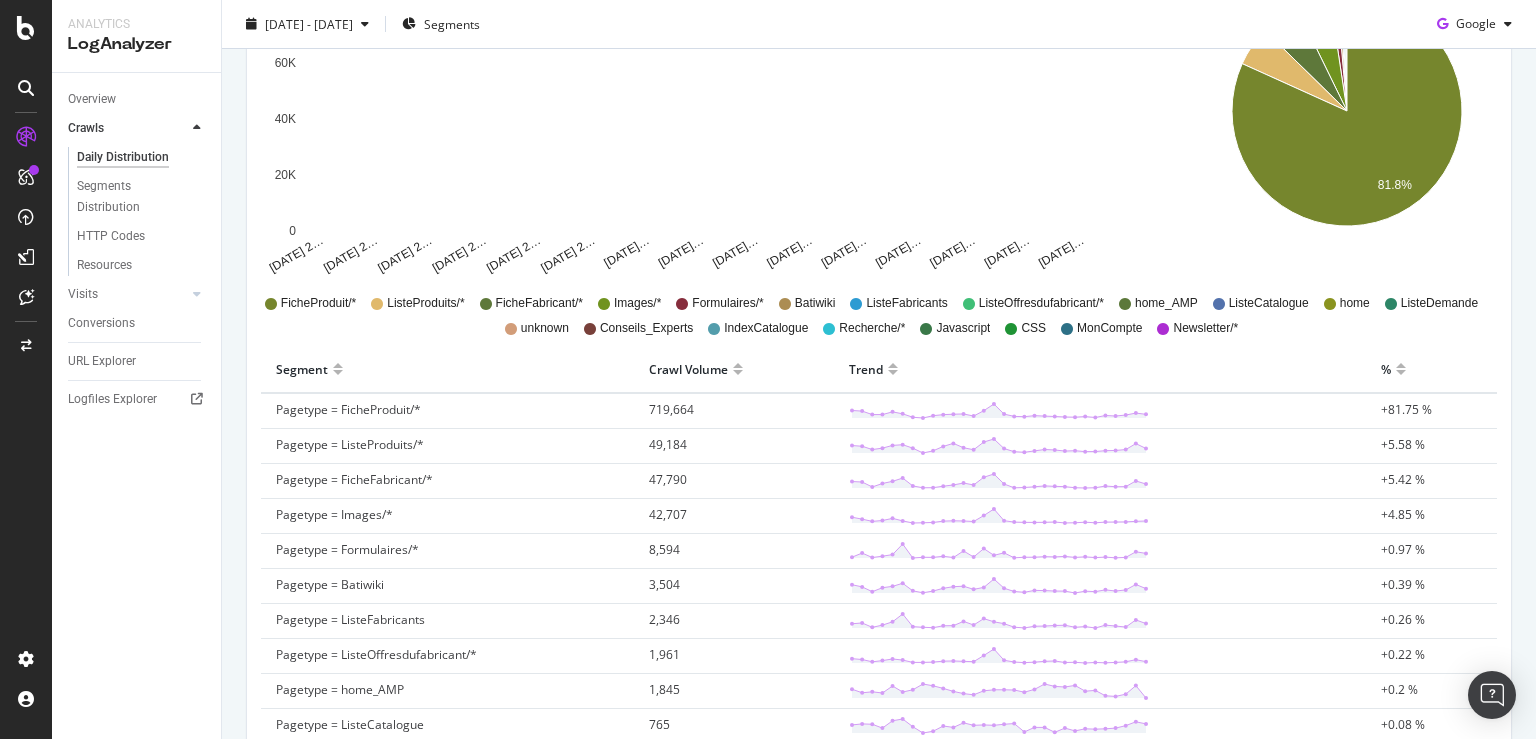 scroll, scrollTop: 0, scrollLeft: 0, axis: both 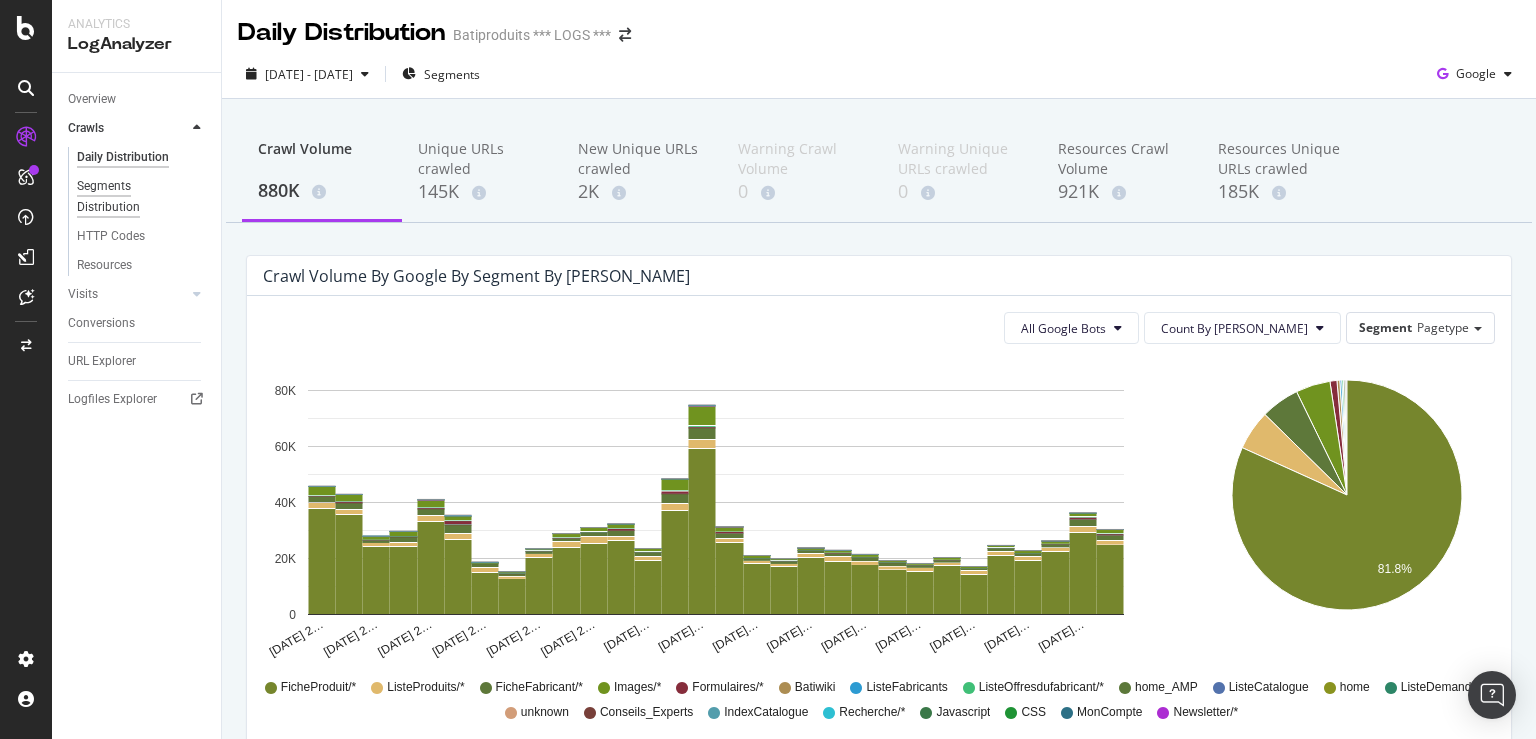 click on "Segments Distribution" at bounding box center [132, 197] 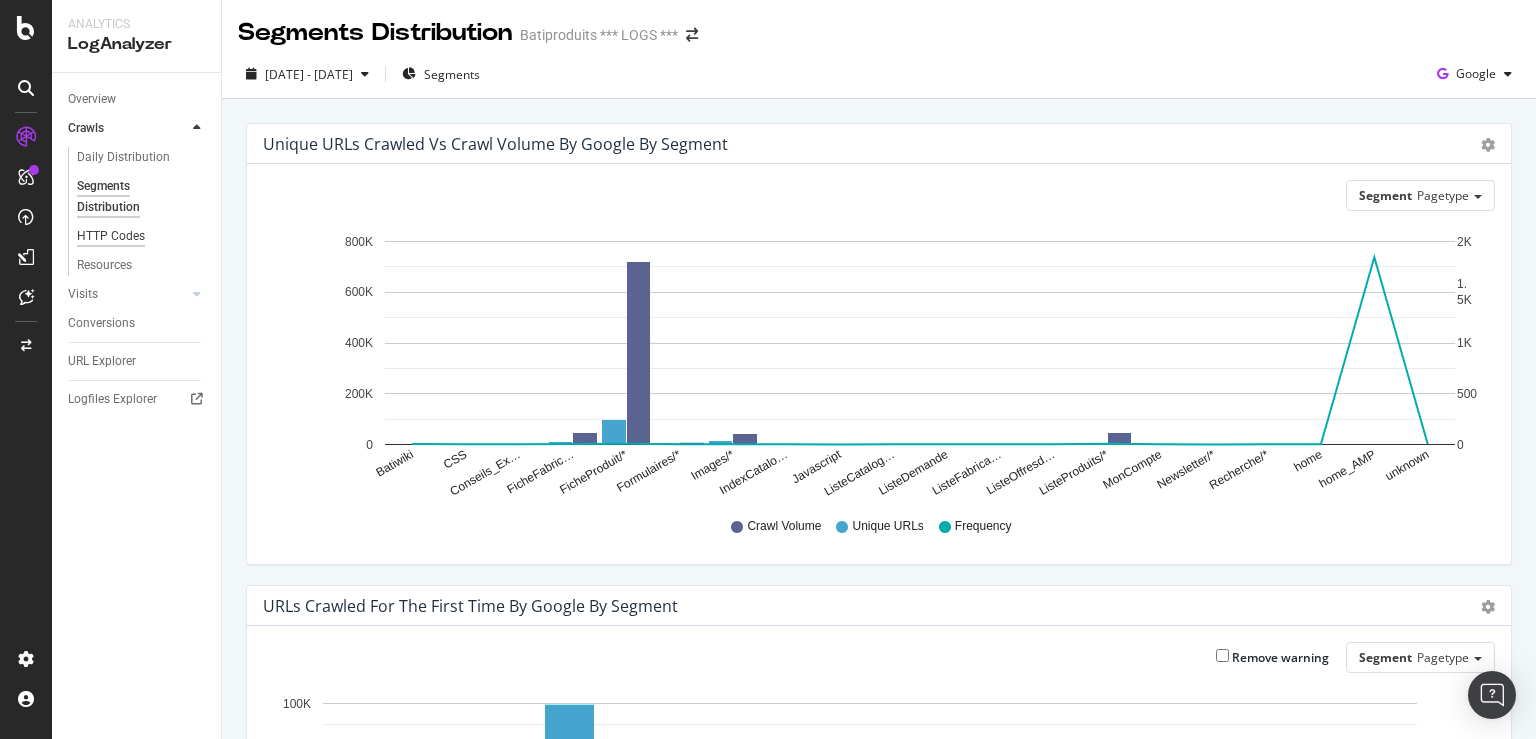 click on "HTTP Codes" at bounding box center [111, 236] 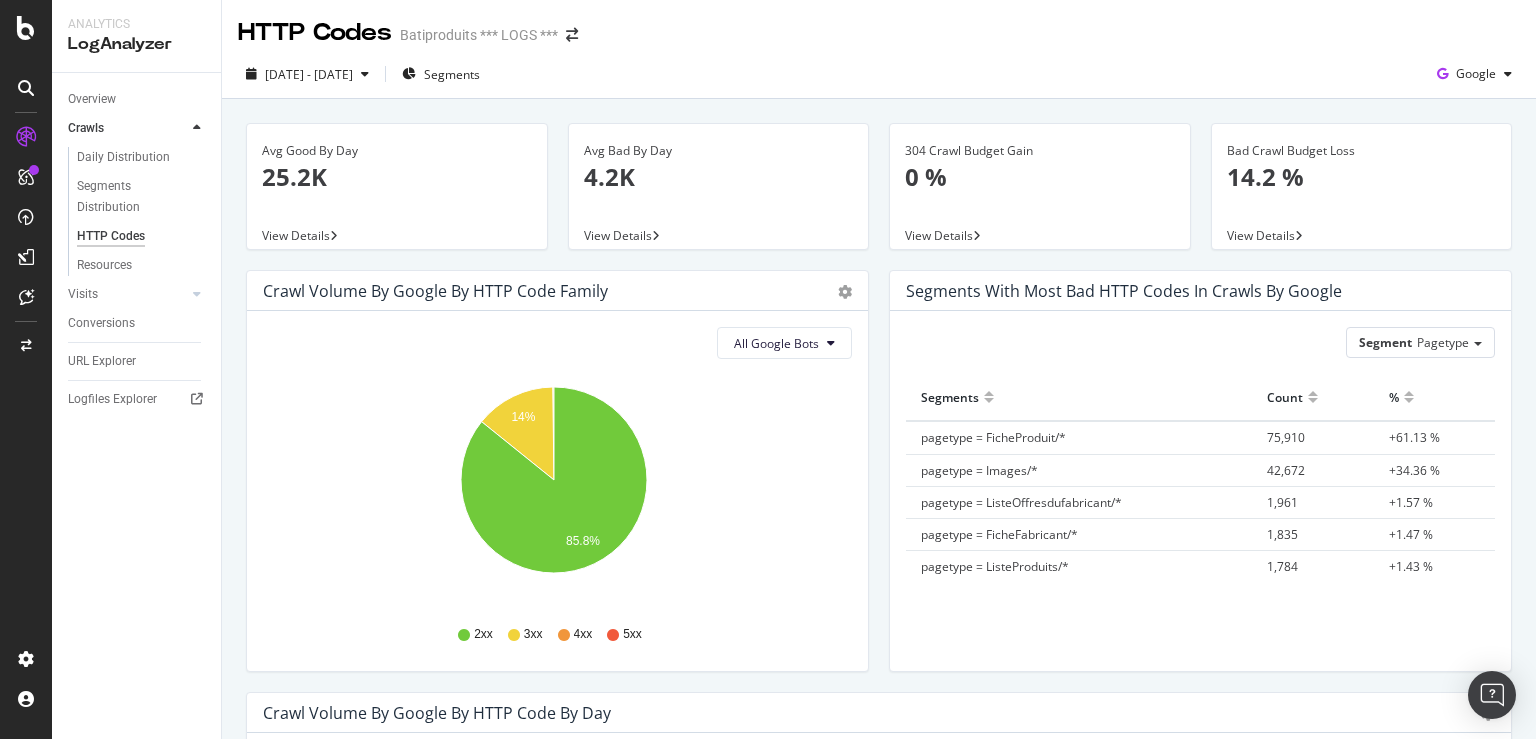click on "4.2K" at bounding box center [719, 177] 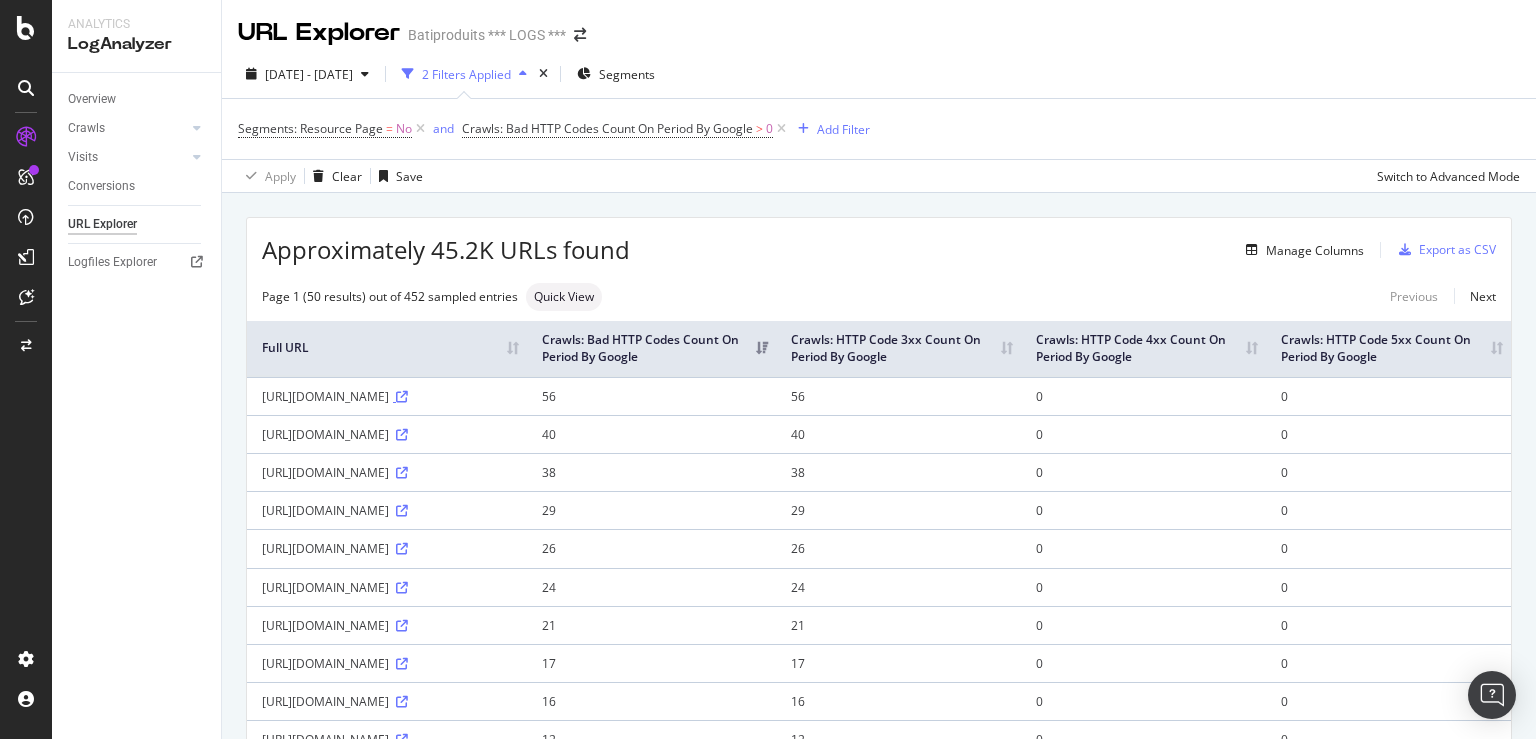 click at bounding box center (402, 397) 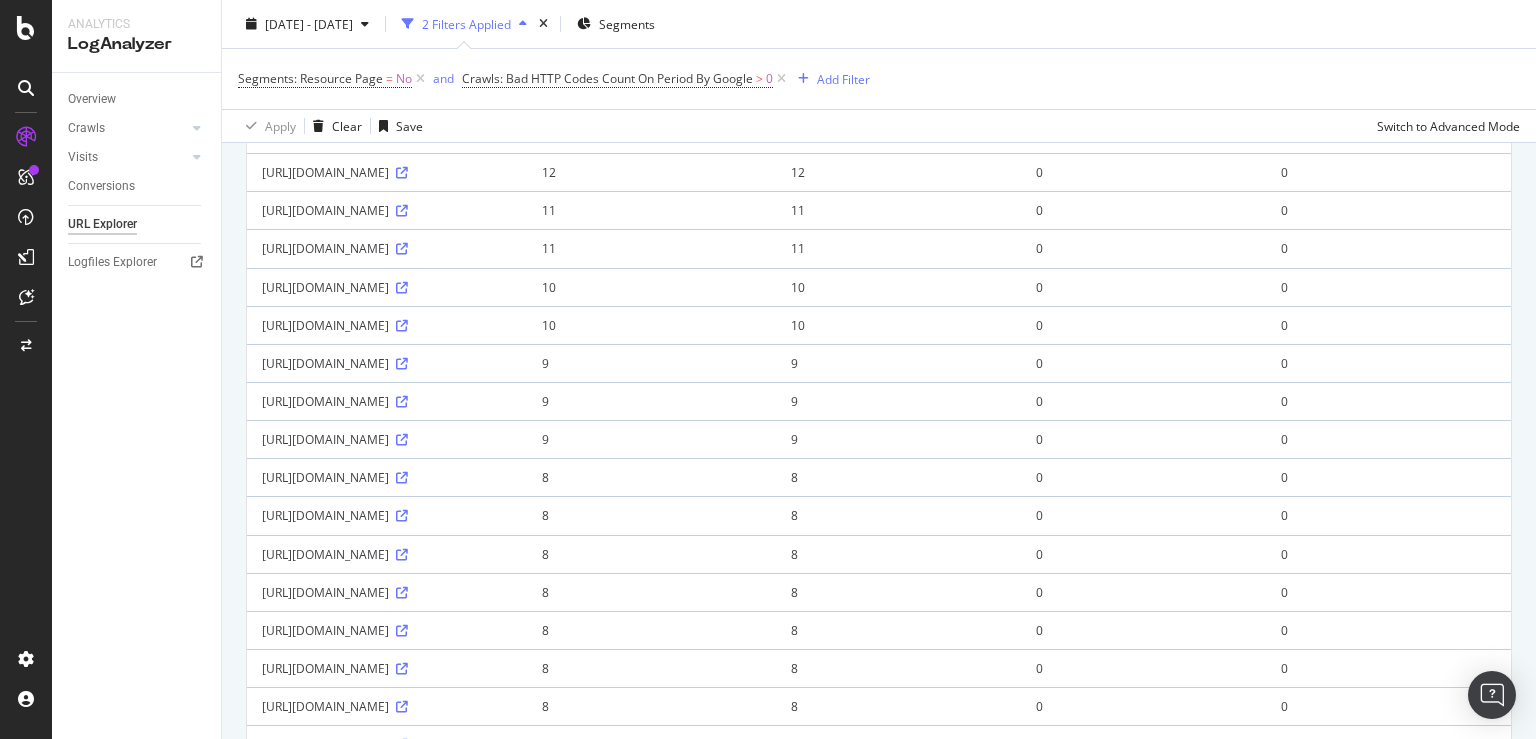 scroll, scrollTop: 576, scrollLeft: 0, axis: vertical 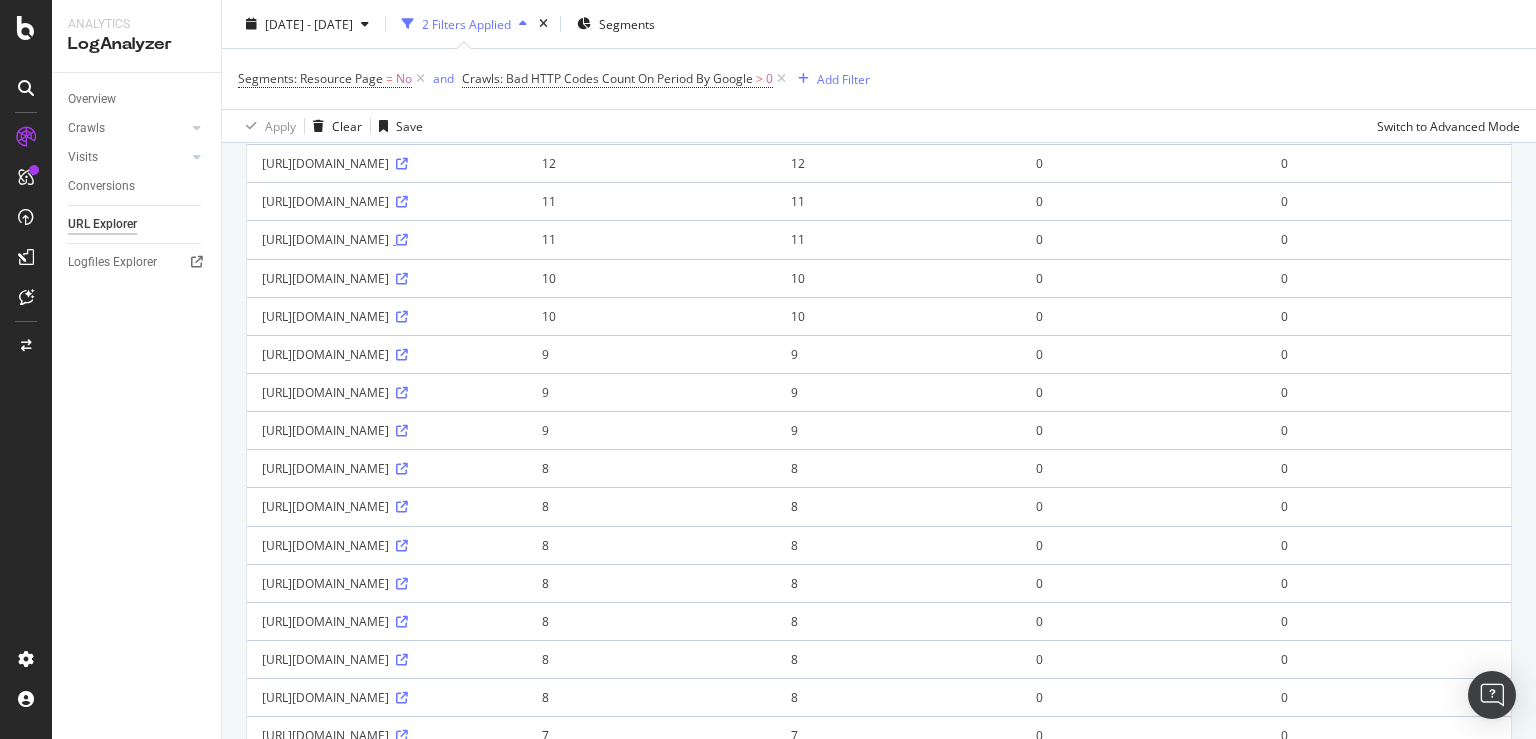 click at bounding box center (402, 240) 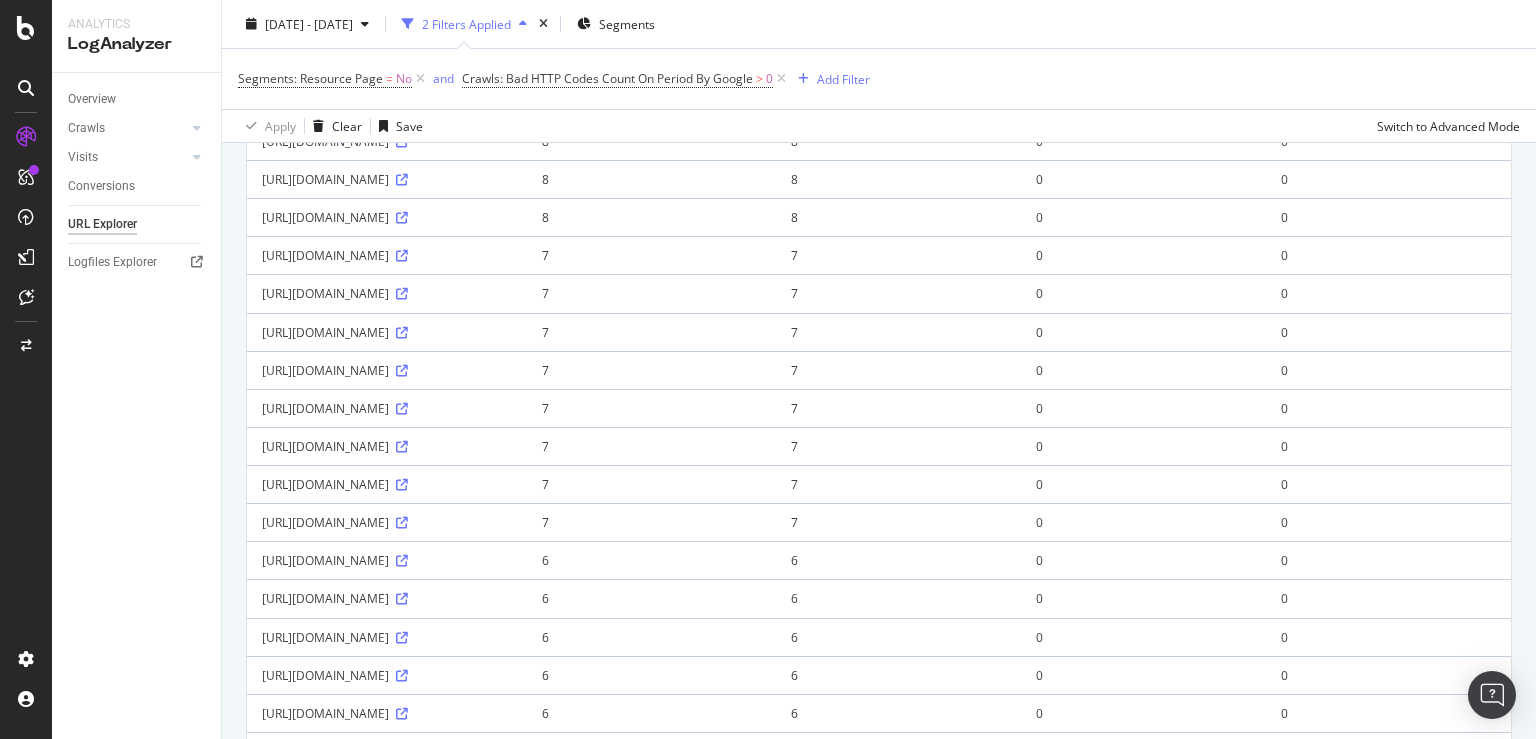 scroll, scrollTop: 1344, scrollLeft: 0, axis: vertical 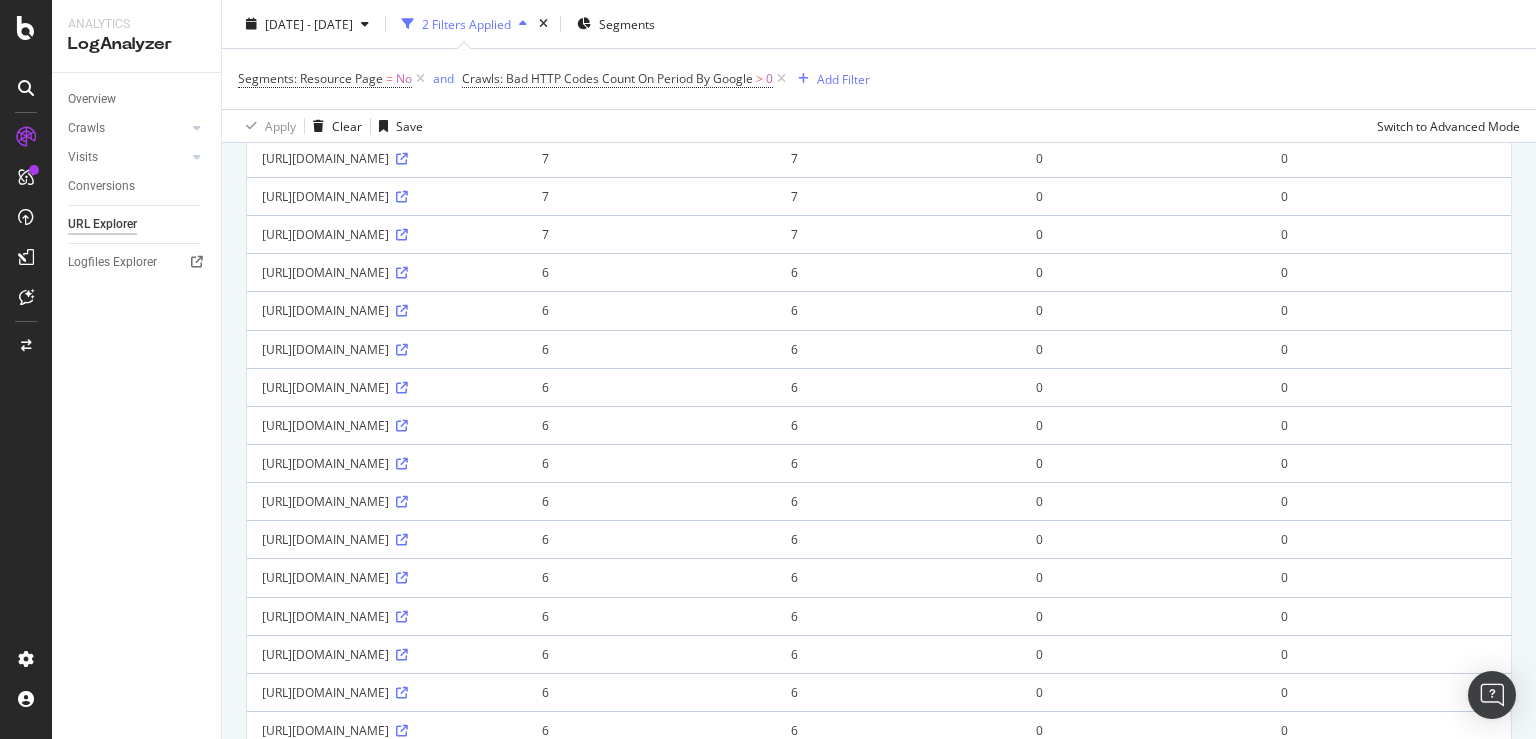 click at bounding box center (402, -70) 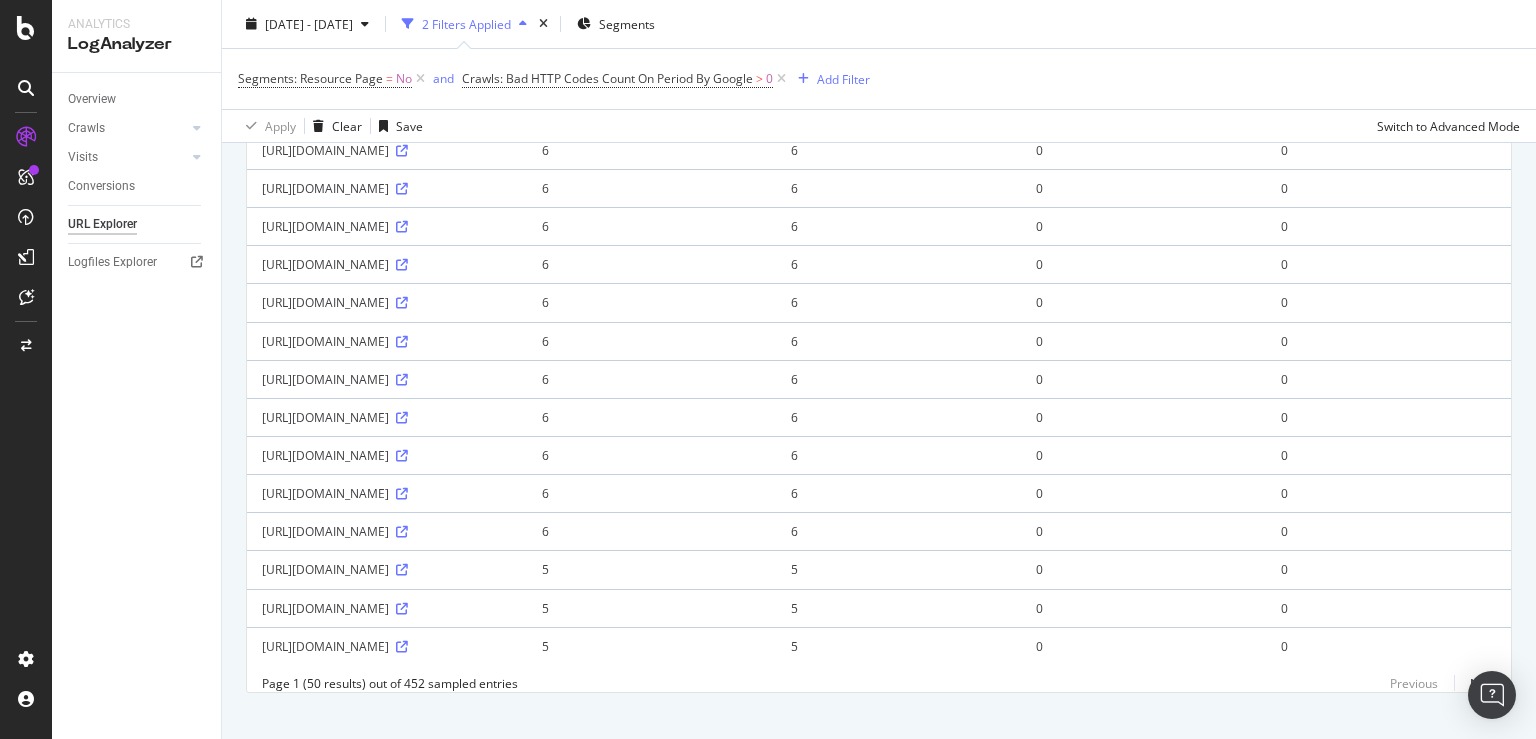 scroll, scrollTop: 1632, scrollLeft: 0, axis: vertical 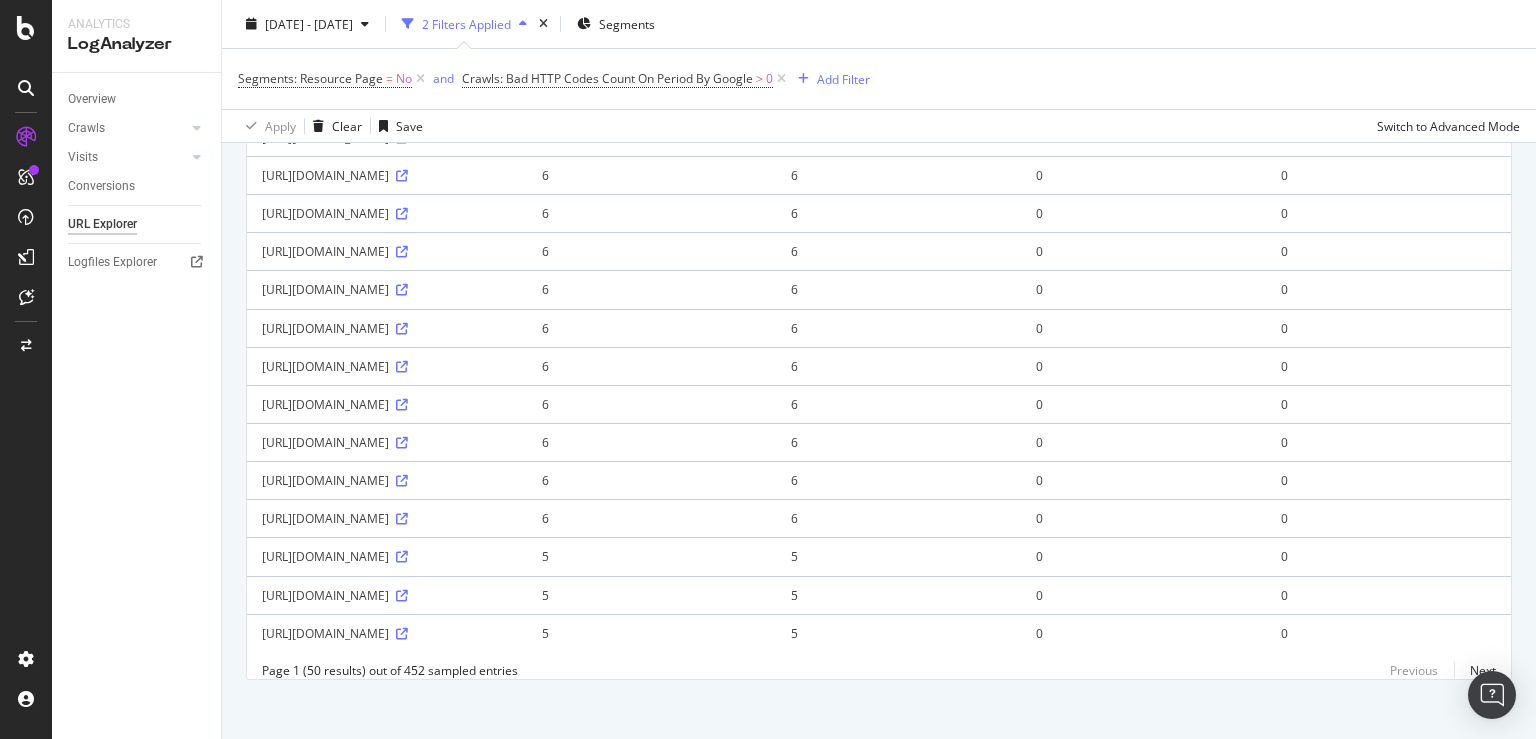 click at bounding box center [402, -205] 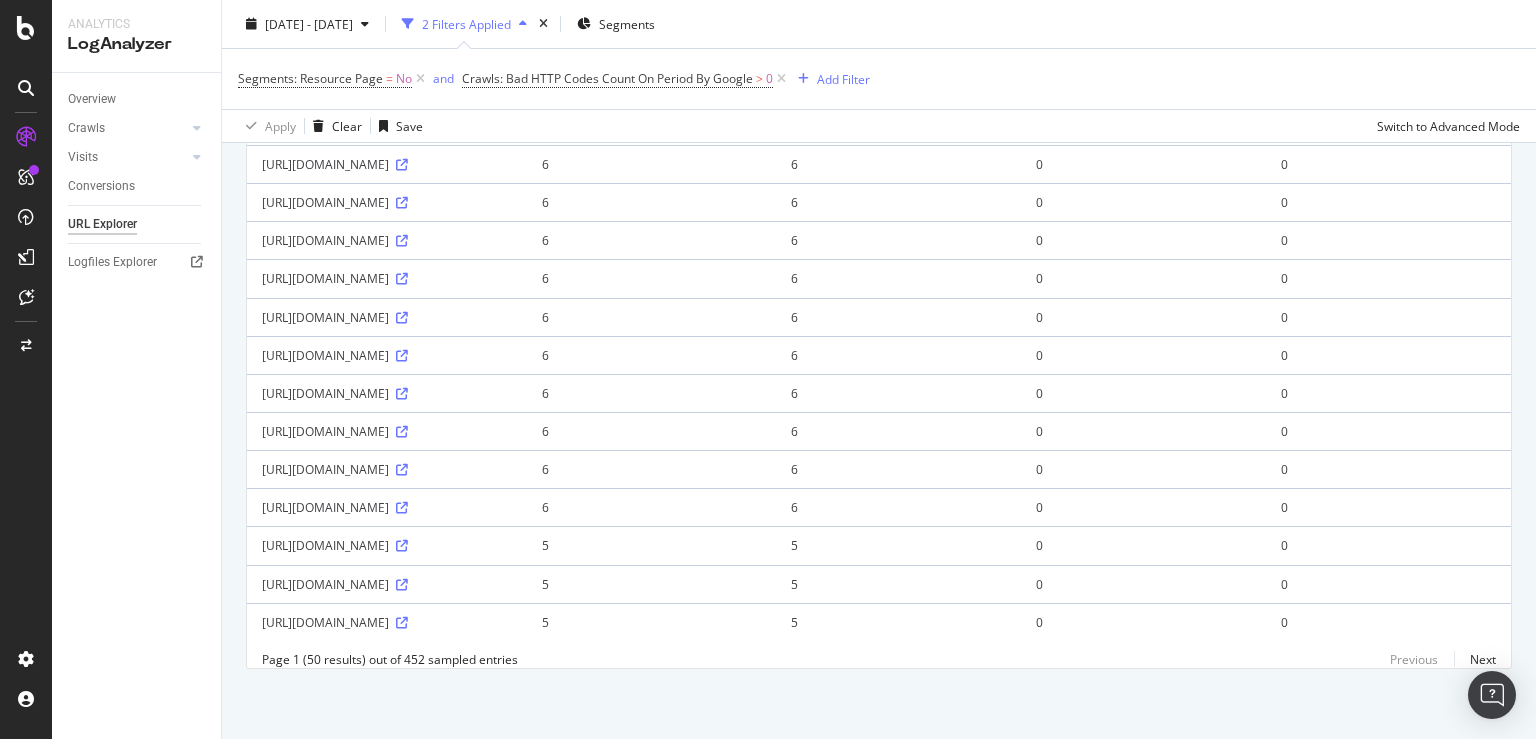 scroll, scrollTop: 2523, scrollLeft: 0, axis: vertical 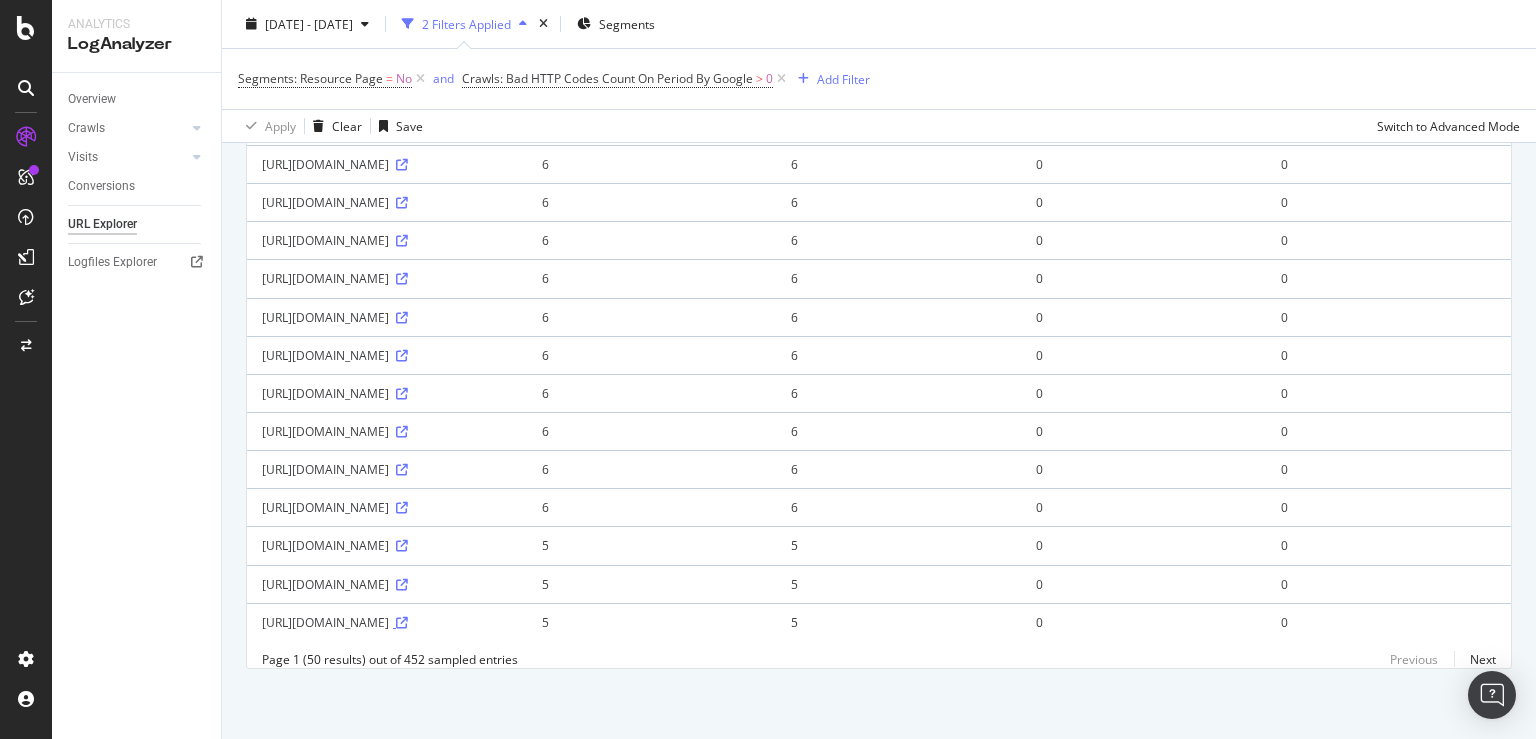 click at bounding box center (402, 623) 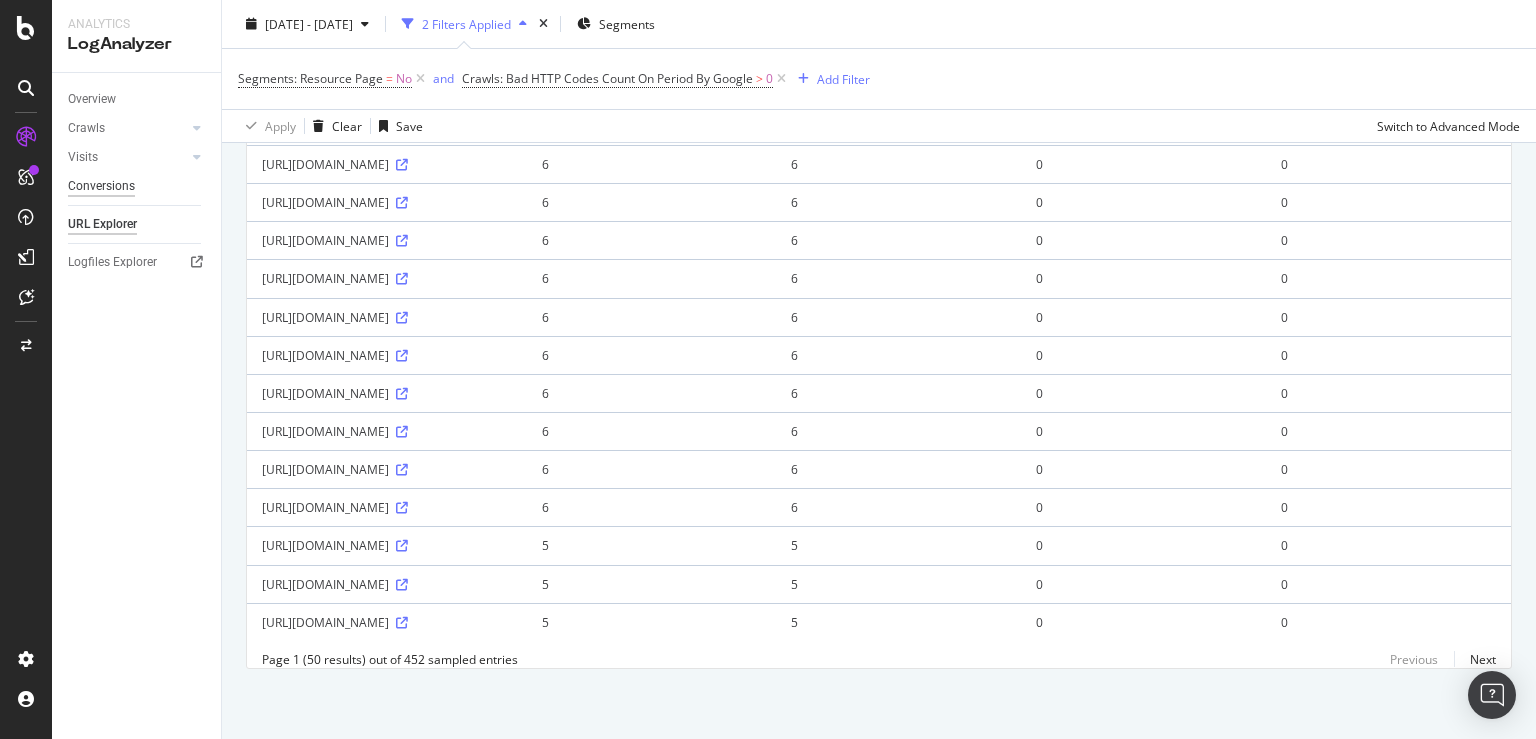click on "Conversions" at bounding box center (101, 186) 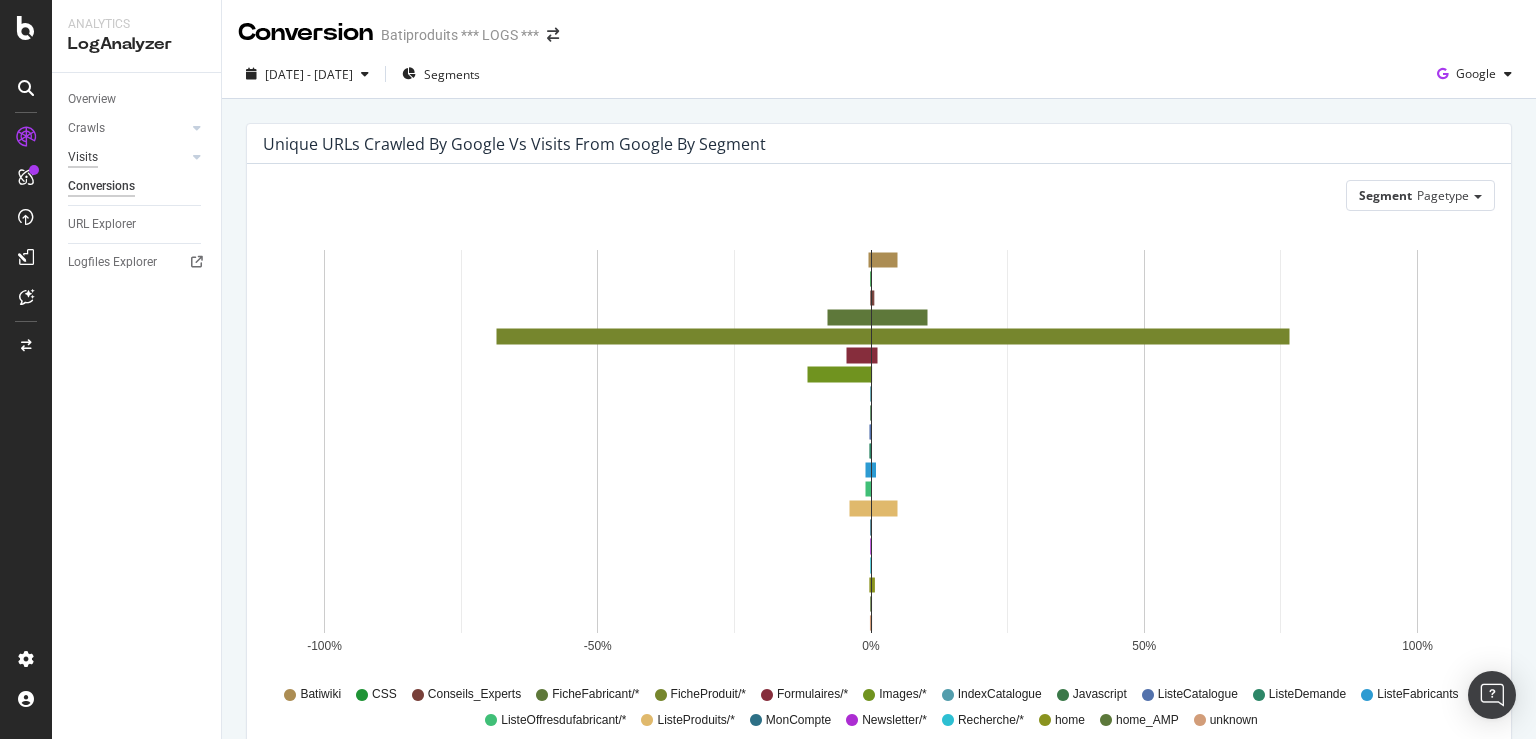 click on "Visits" at bounding box center [83, 157] 